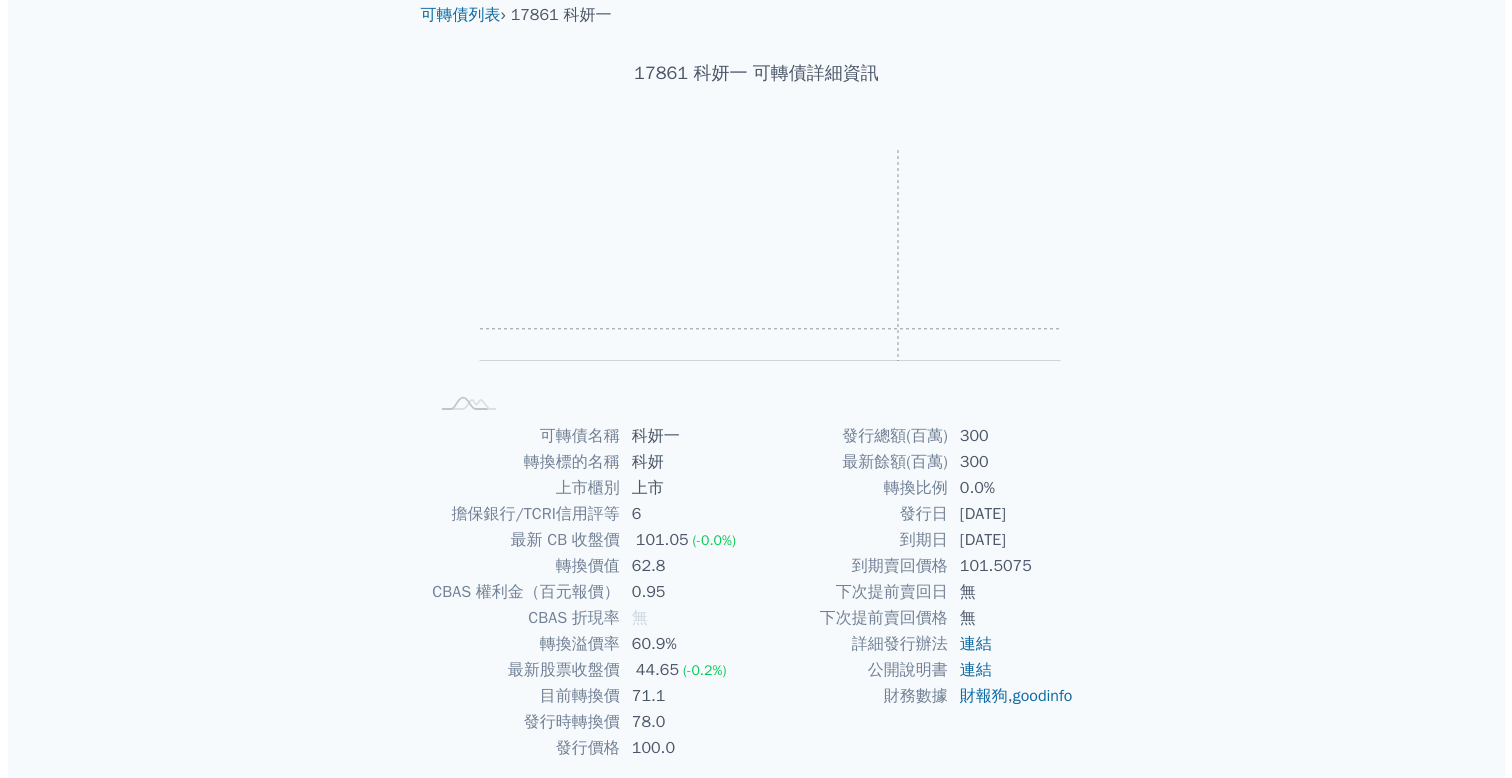 scroll, scrollTop: 0, scrollLeft: 0, axis: both 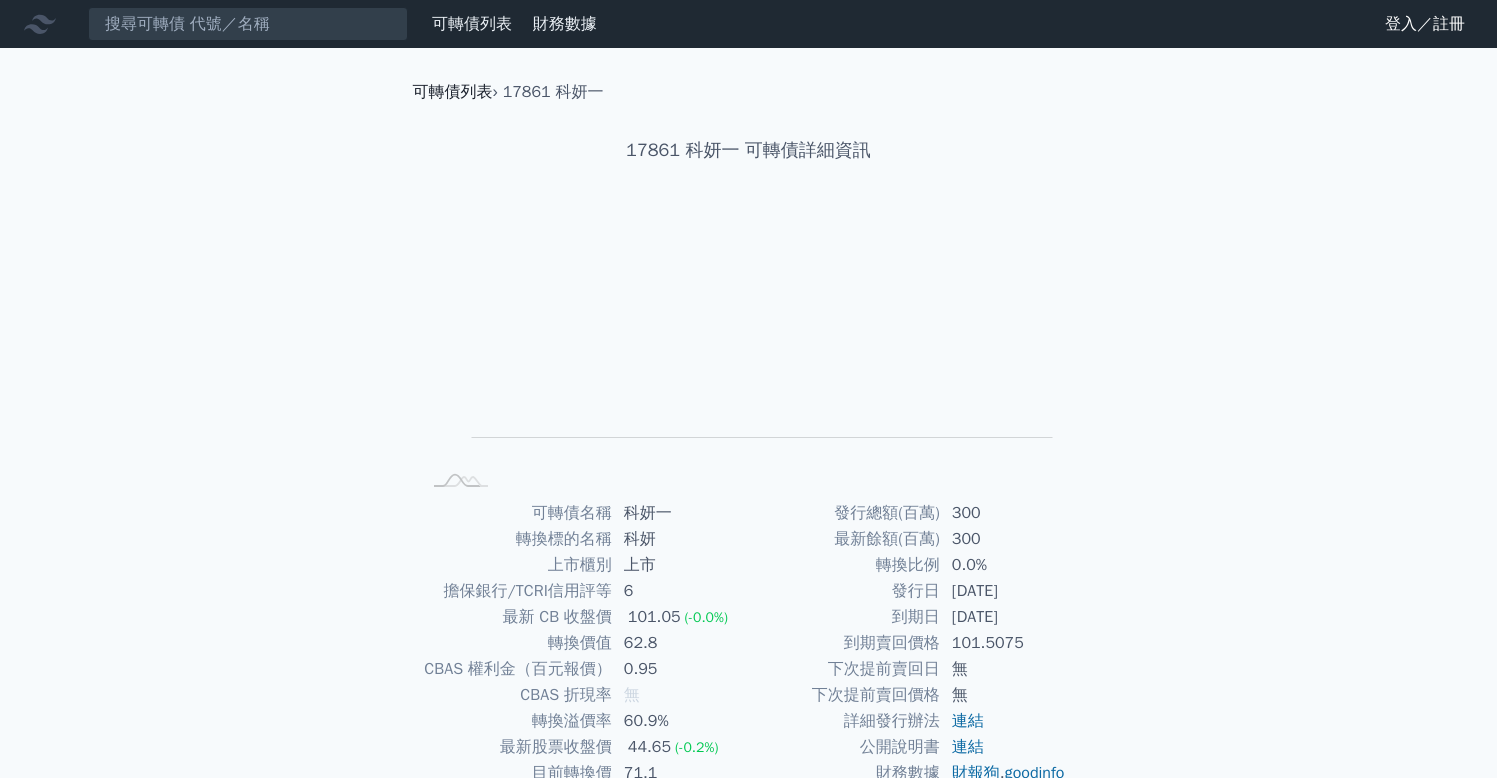 click on "可轉債列表" at bounding box center [453, 92] 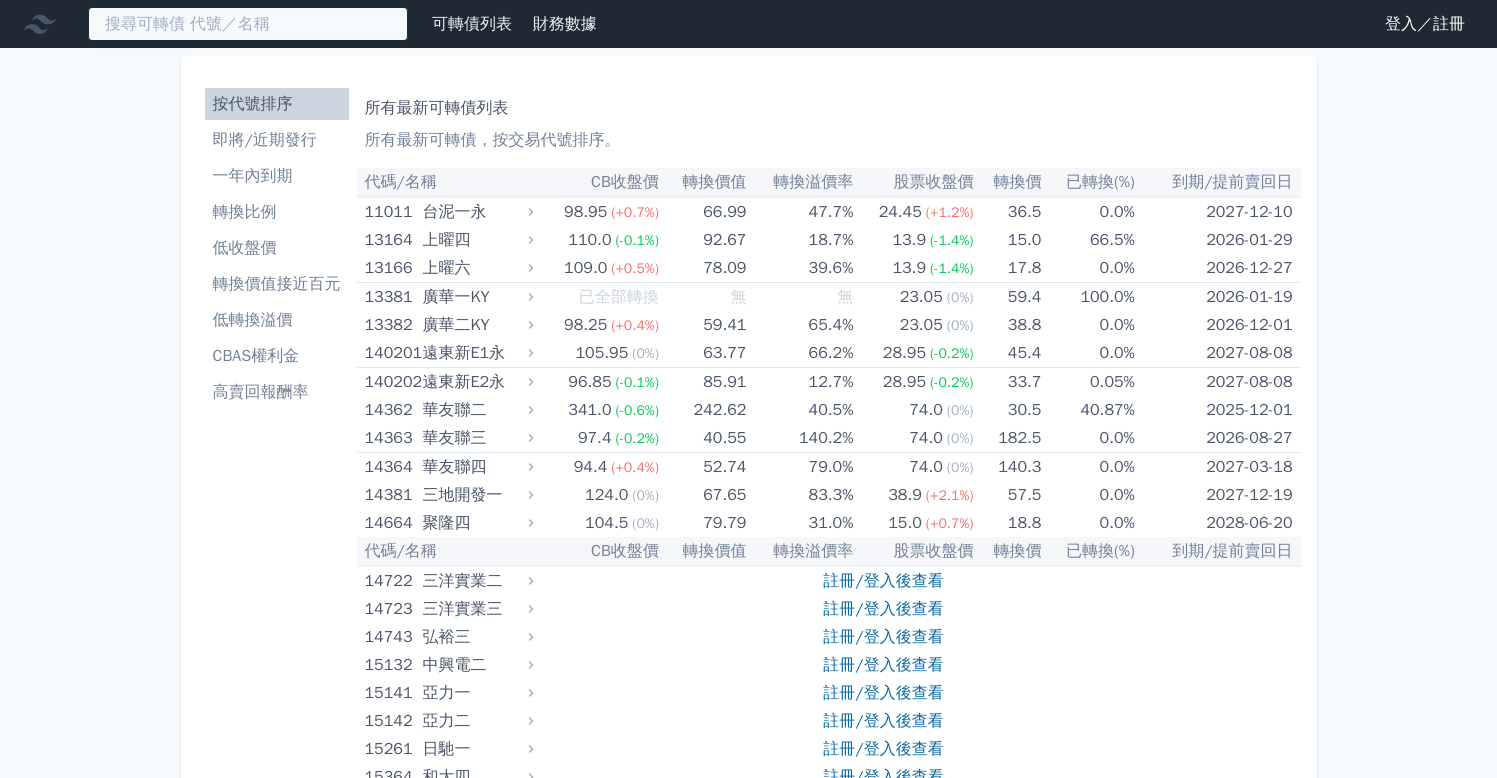 click at bounding box center (248, 24) 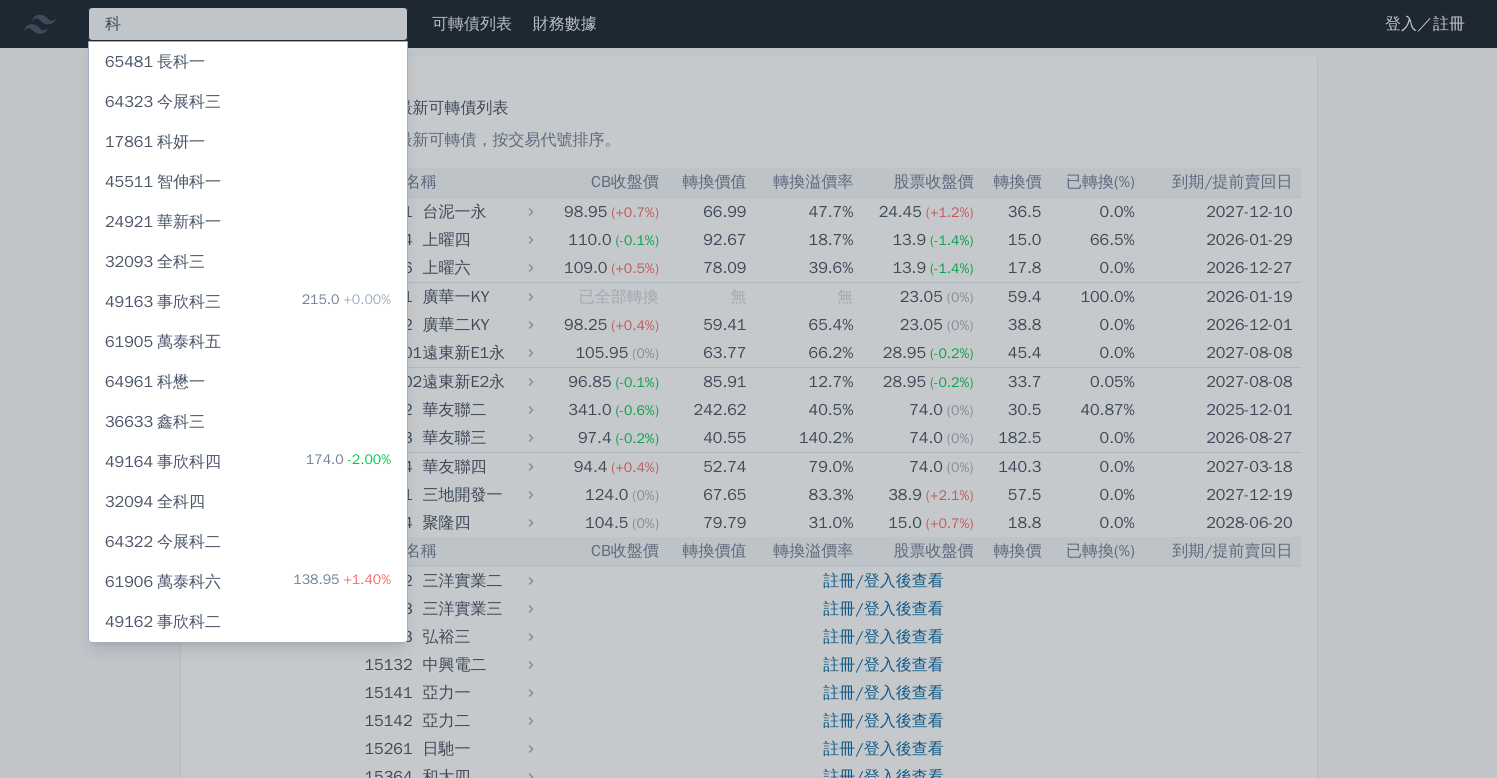 type on "科" 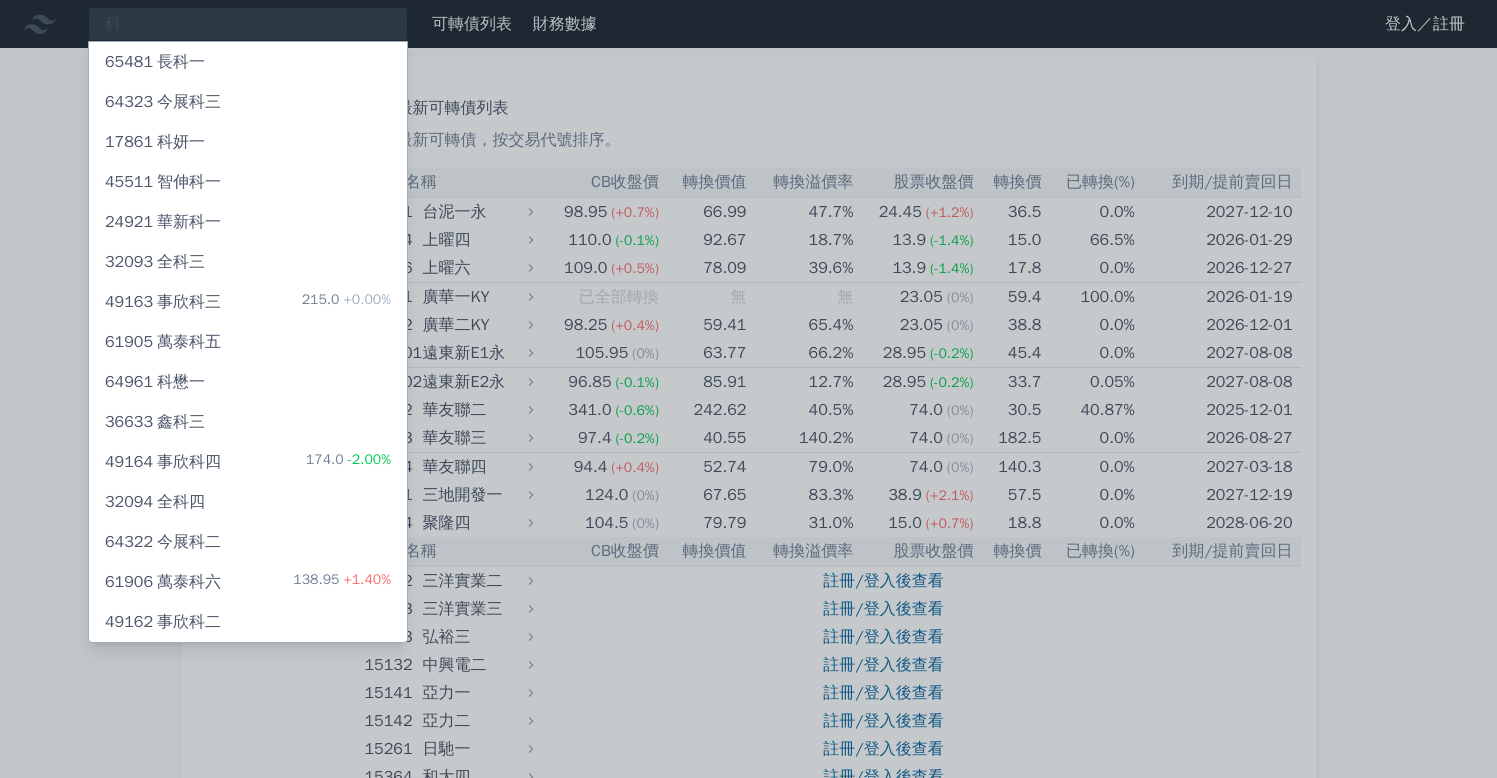 click on "17861 科妍一" at bounding box center (248, 142) 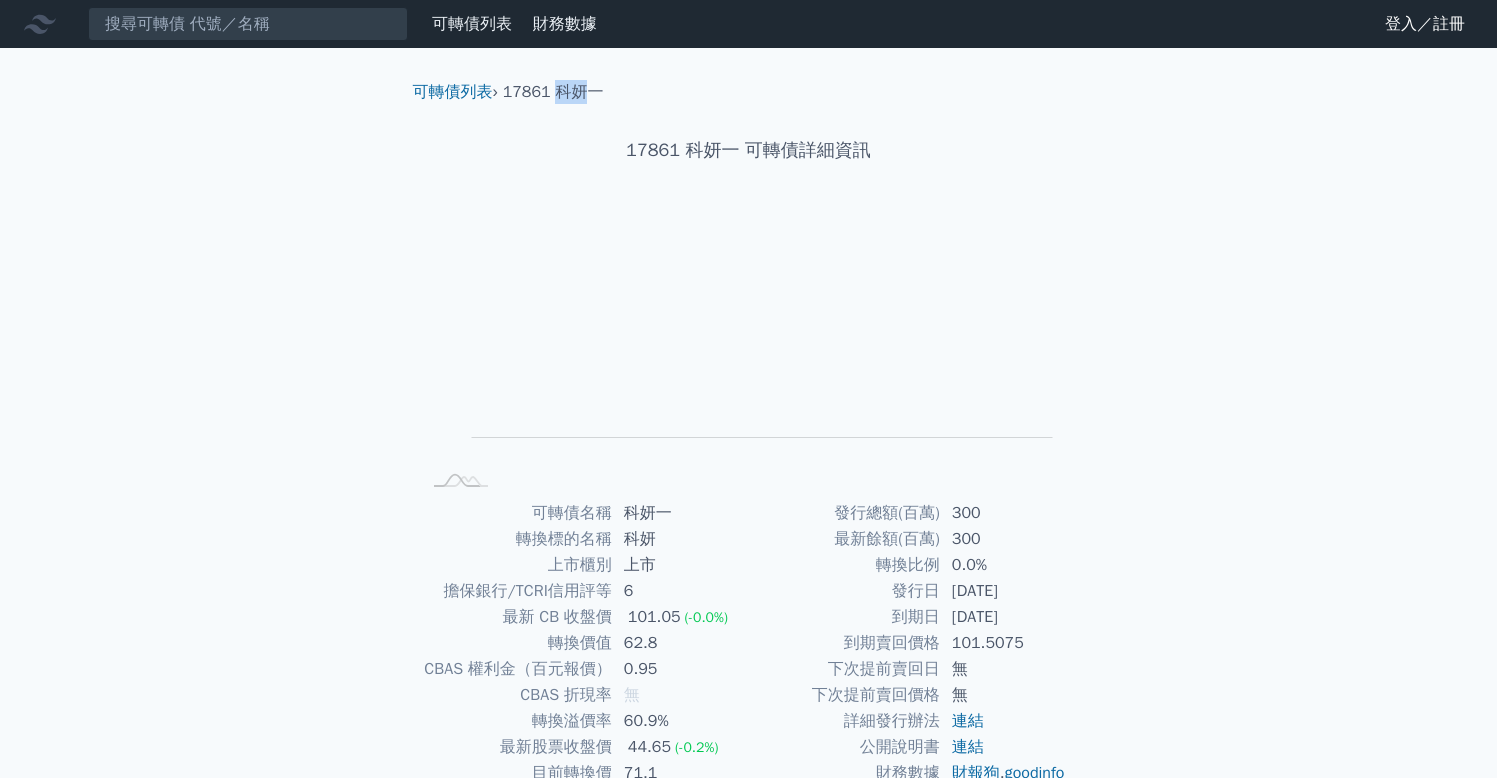drag, startPoint x: 556, startPoint y: 94, endPoint x: 588, endPoint y: 94, distance: 32 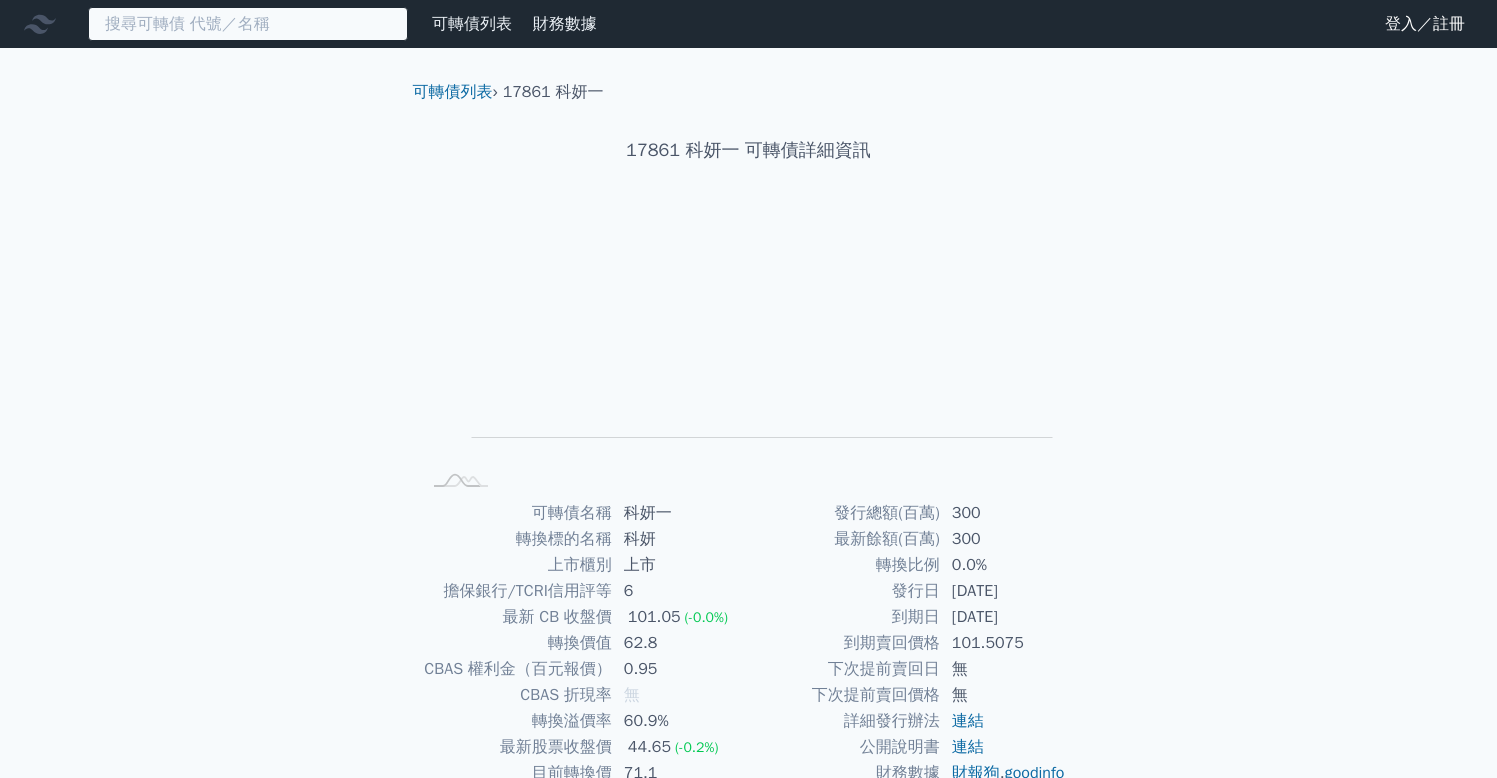 click at bounding box center (248, 24) 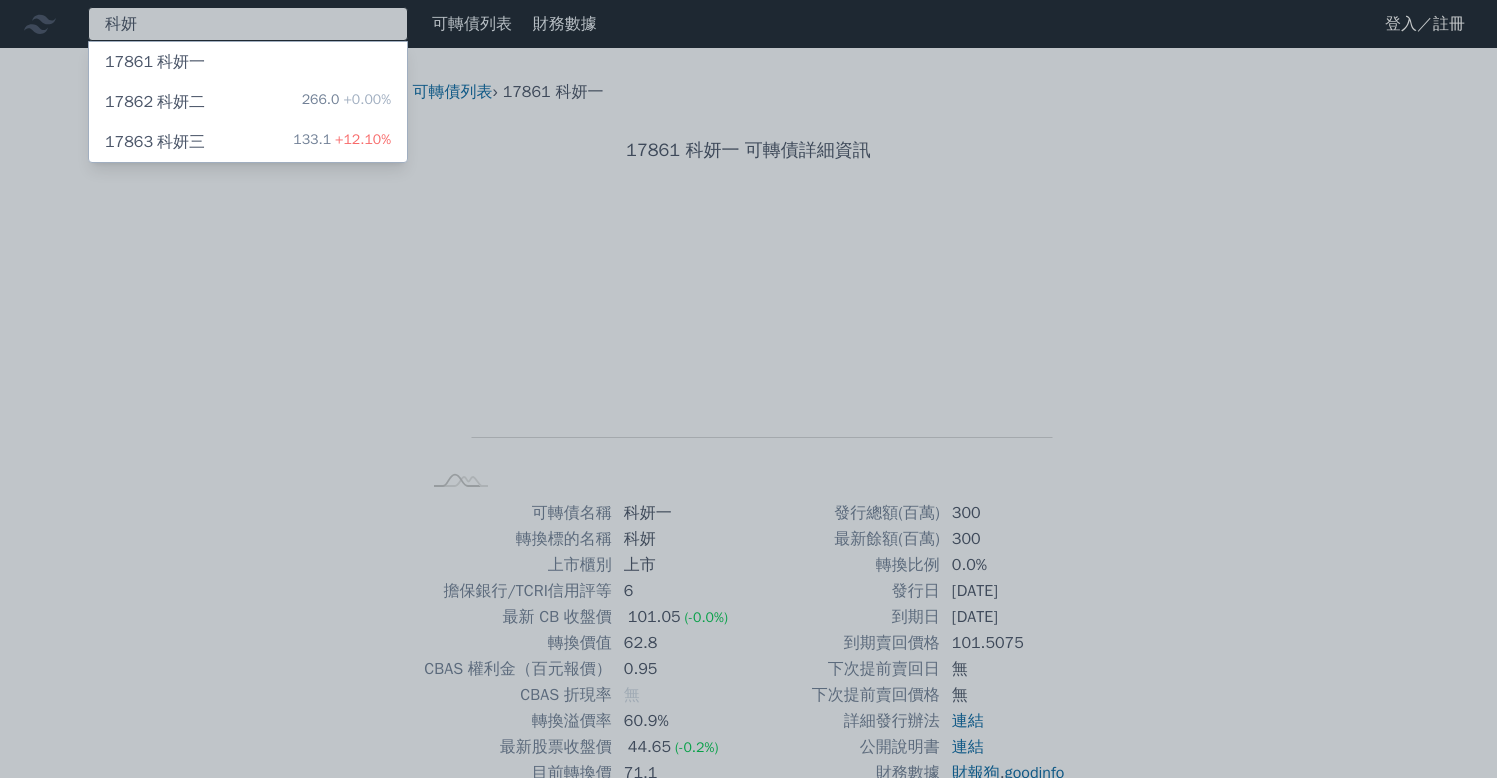 type on "科妍" 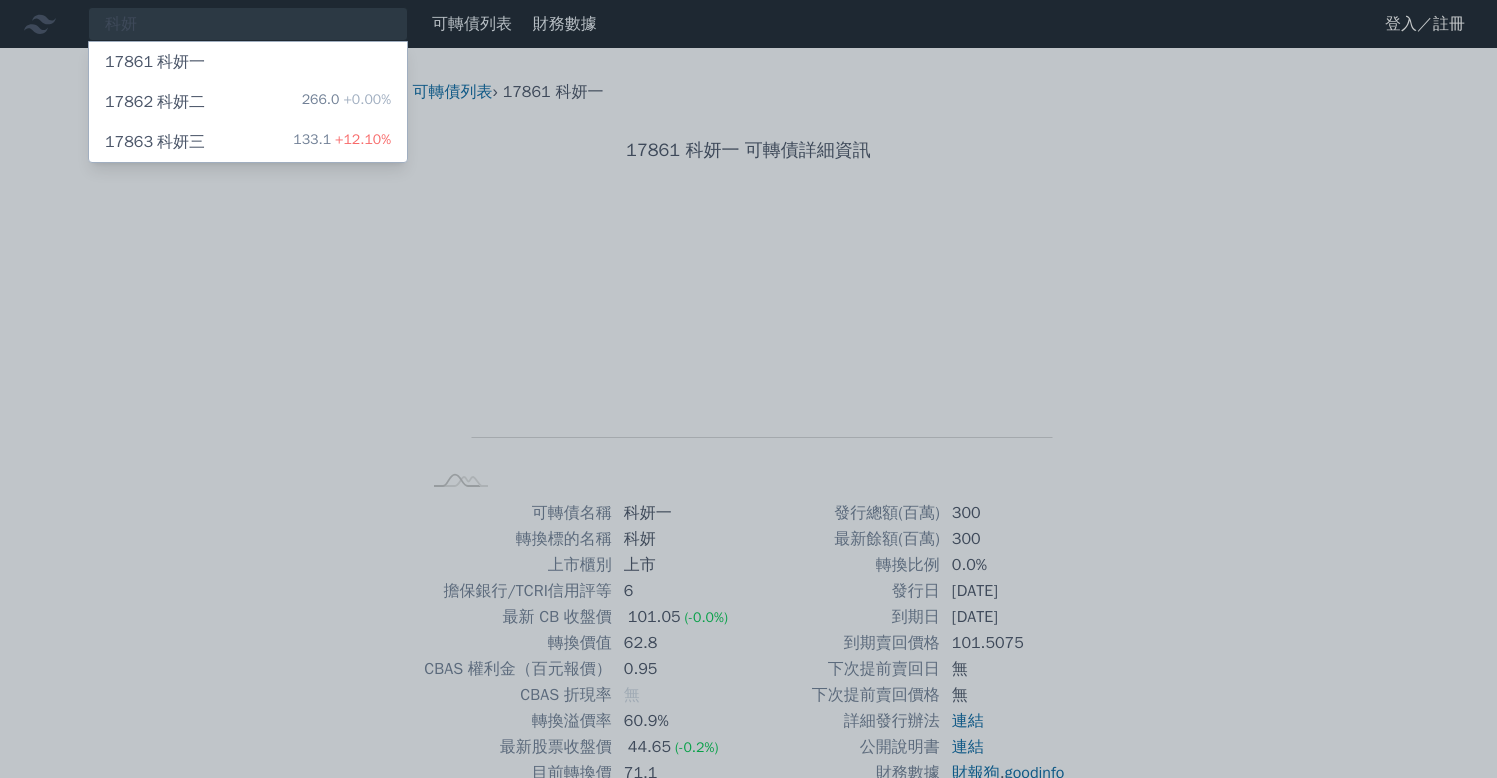 click at bounding box center (748, 389) 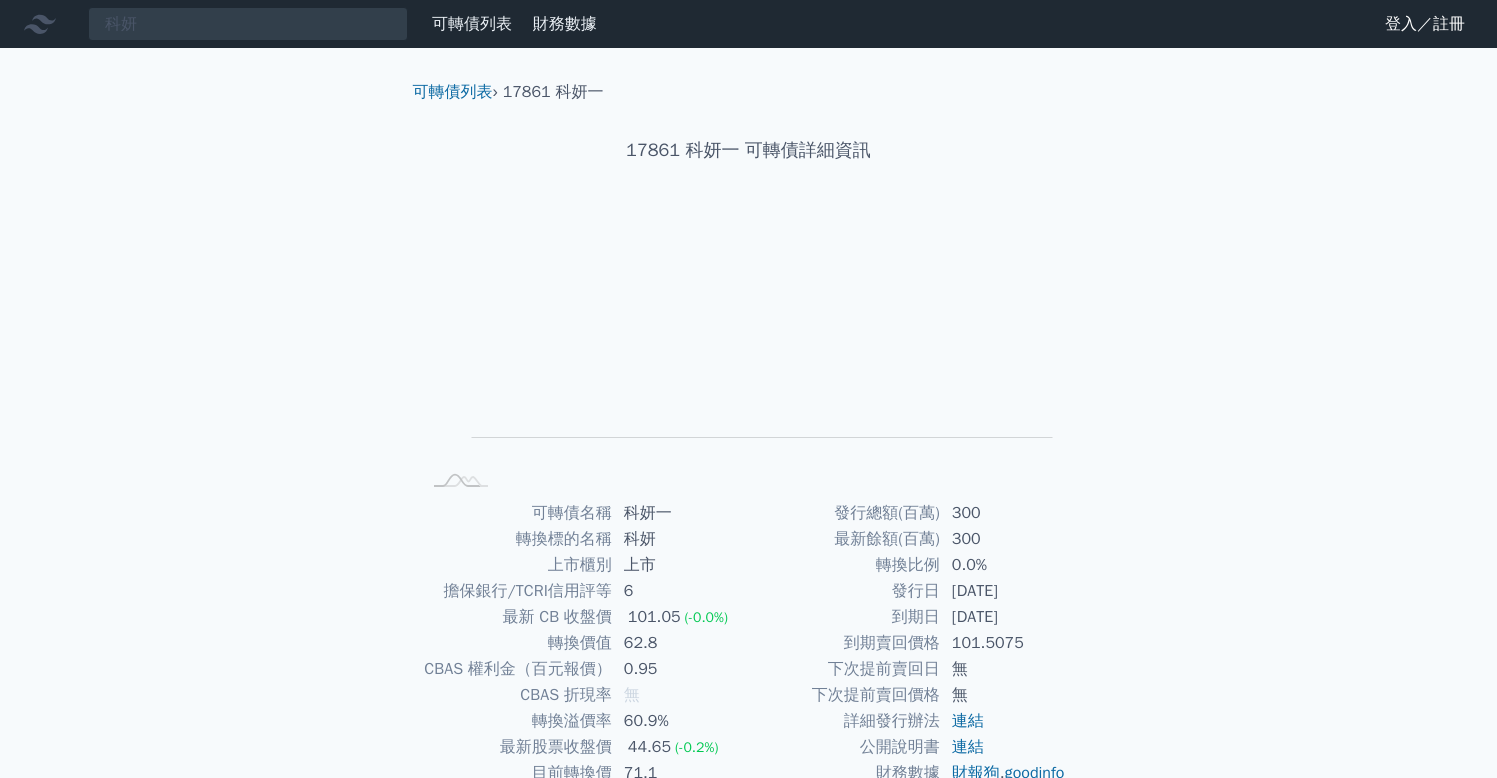 click on "可轉債列表" at bounding box center [472, 24] 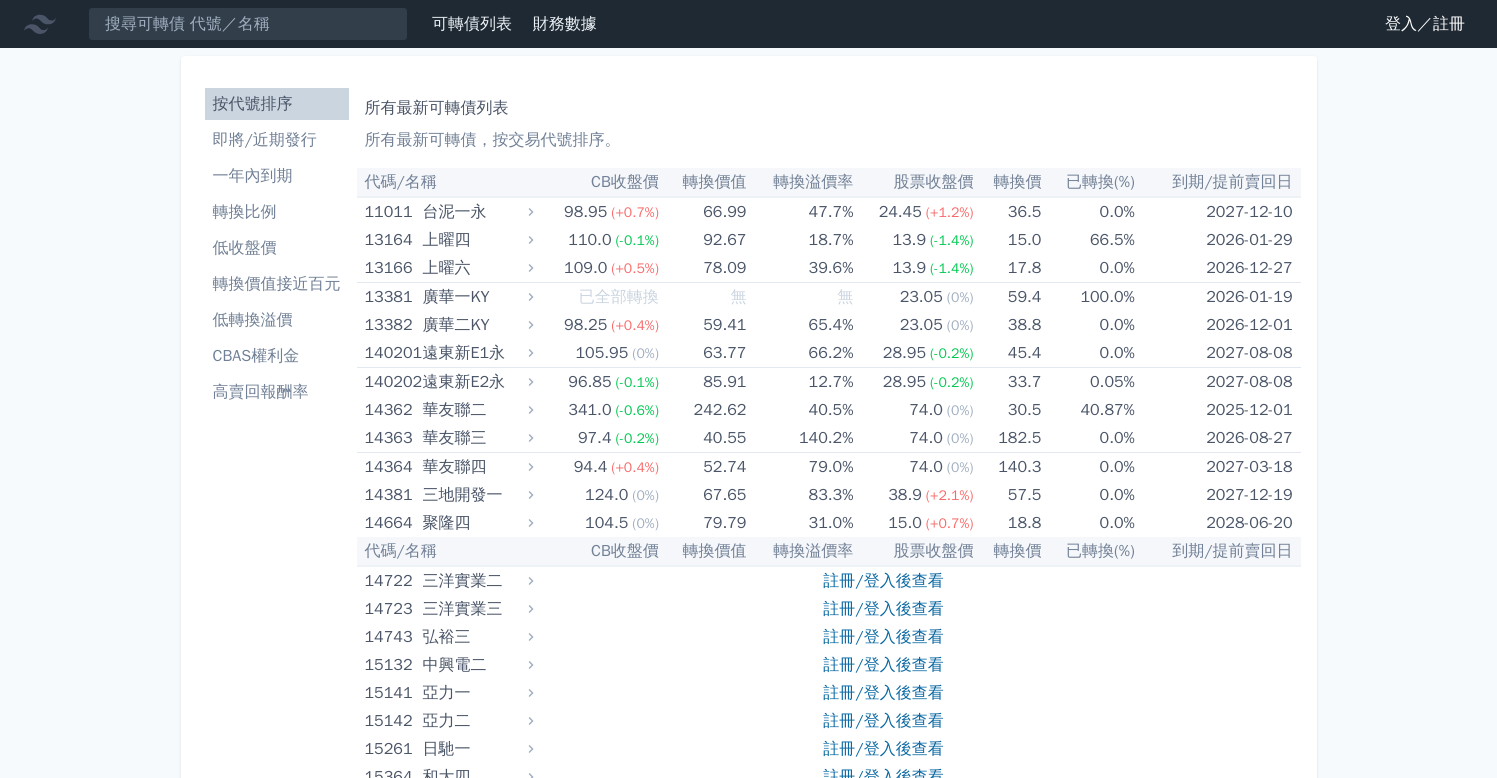 click on "所有最新可轉債列表
所有最新可轉債，按交易代號排序。" at bounding box center (829, 120) 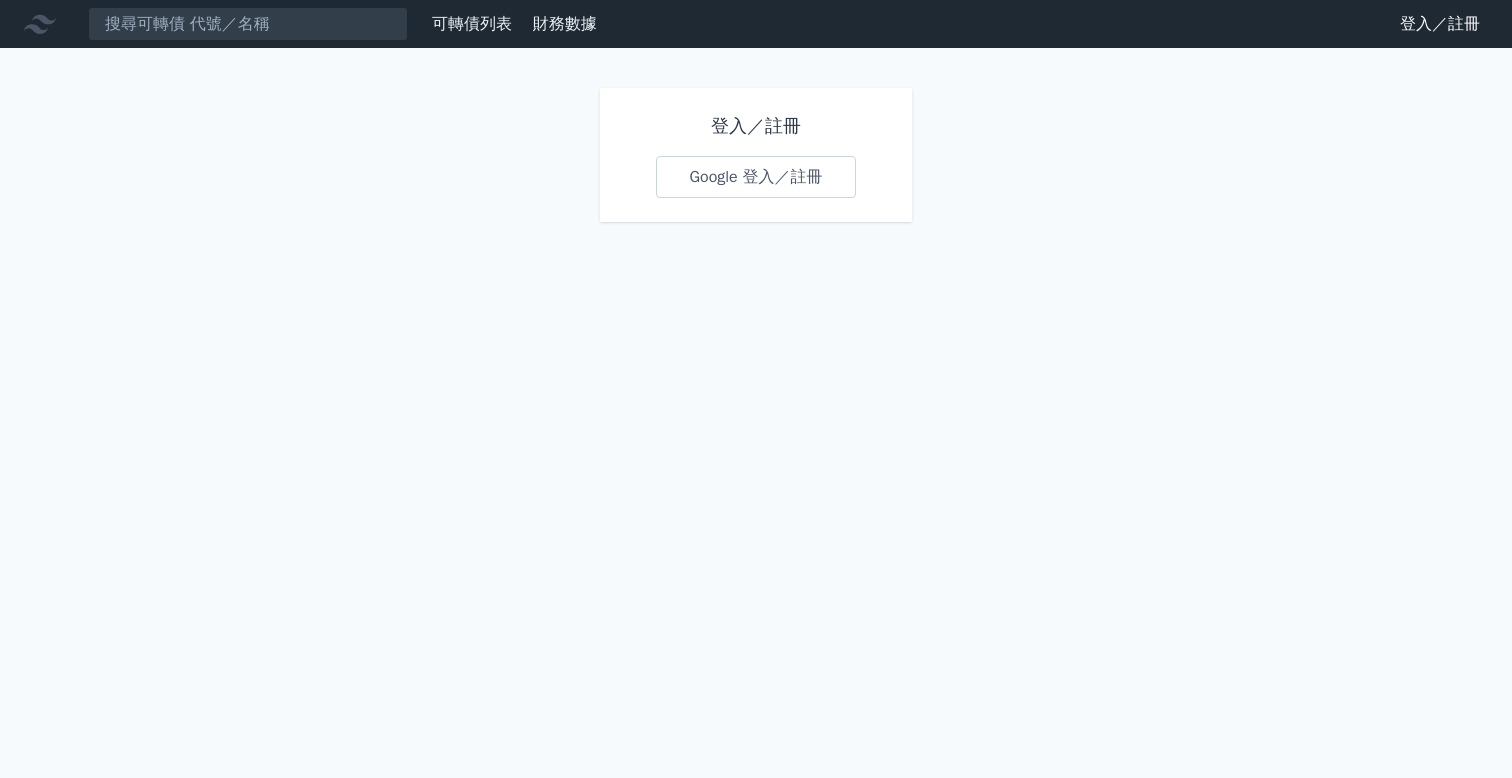 click on "Google 登入／註冊" at bounding box center [755, 177] 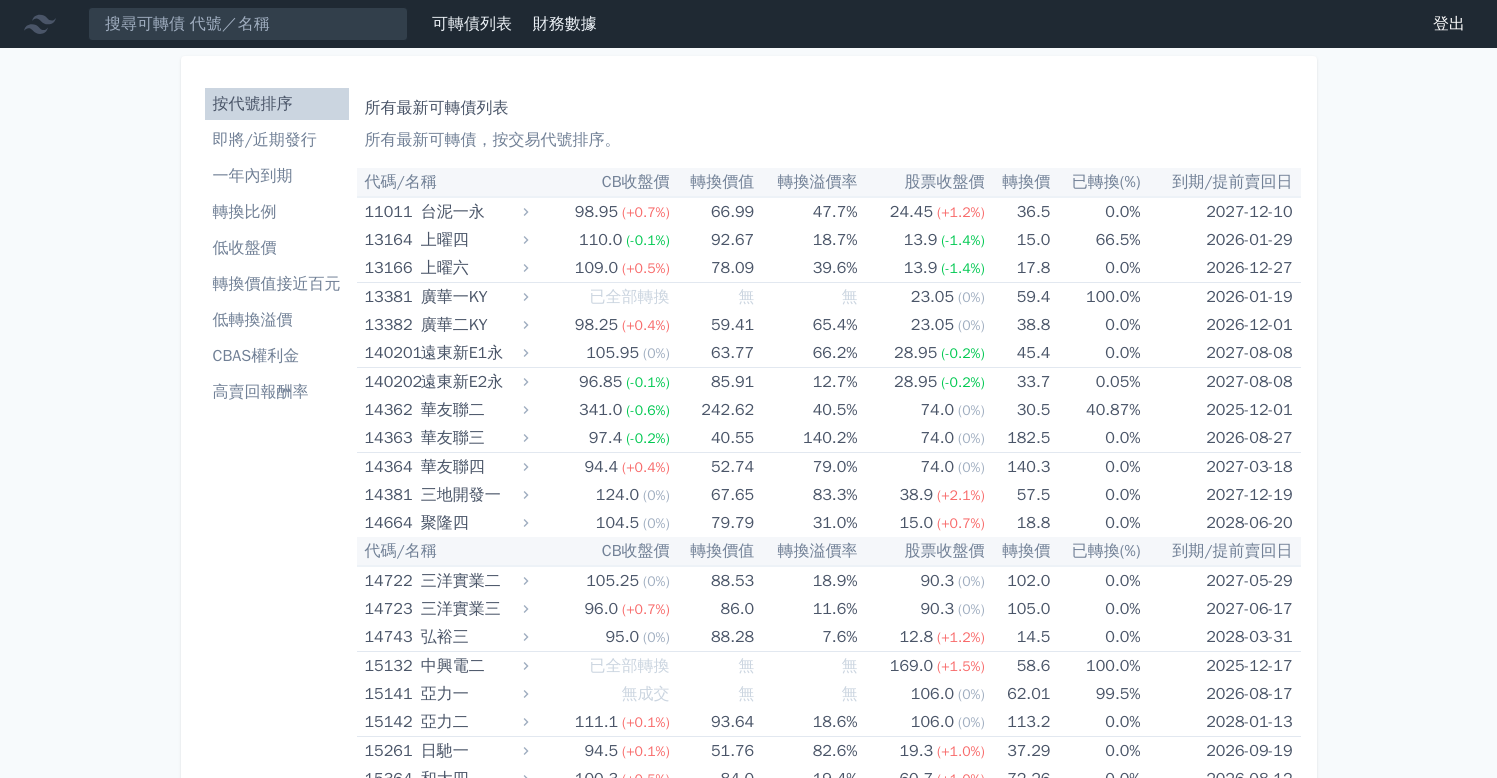 scroll, scrollTop: 0, scrollLeft: 0, axis: both 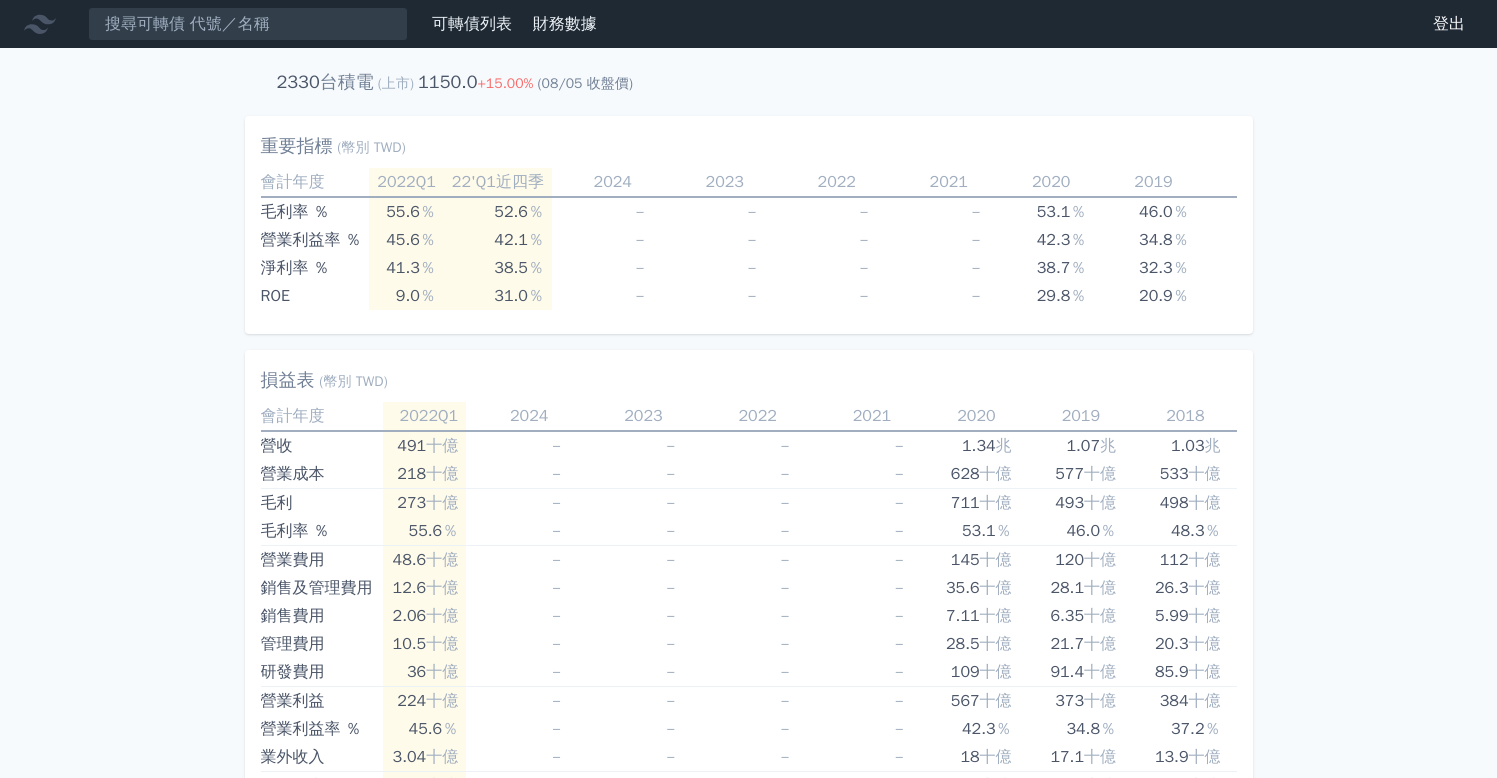 click on "可轉債列表" at bounding box center (472, 24) 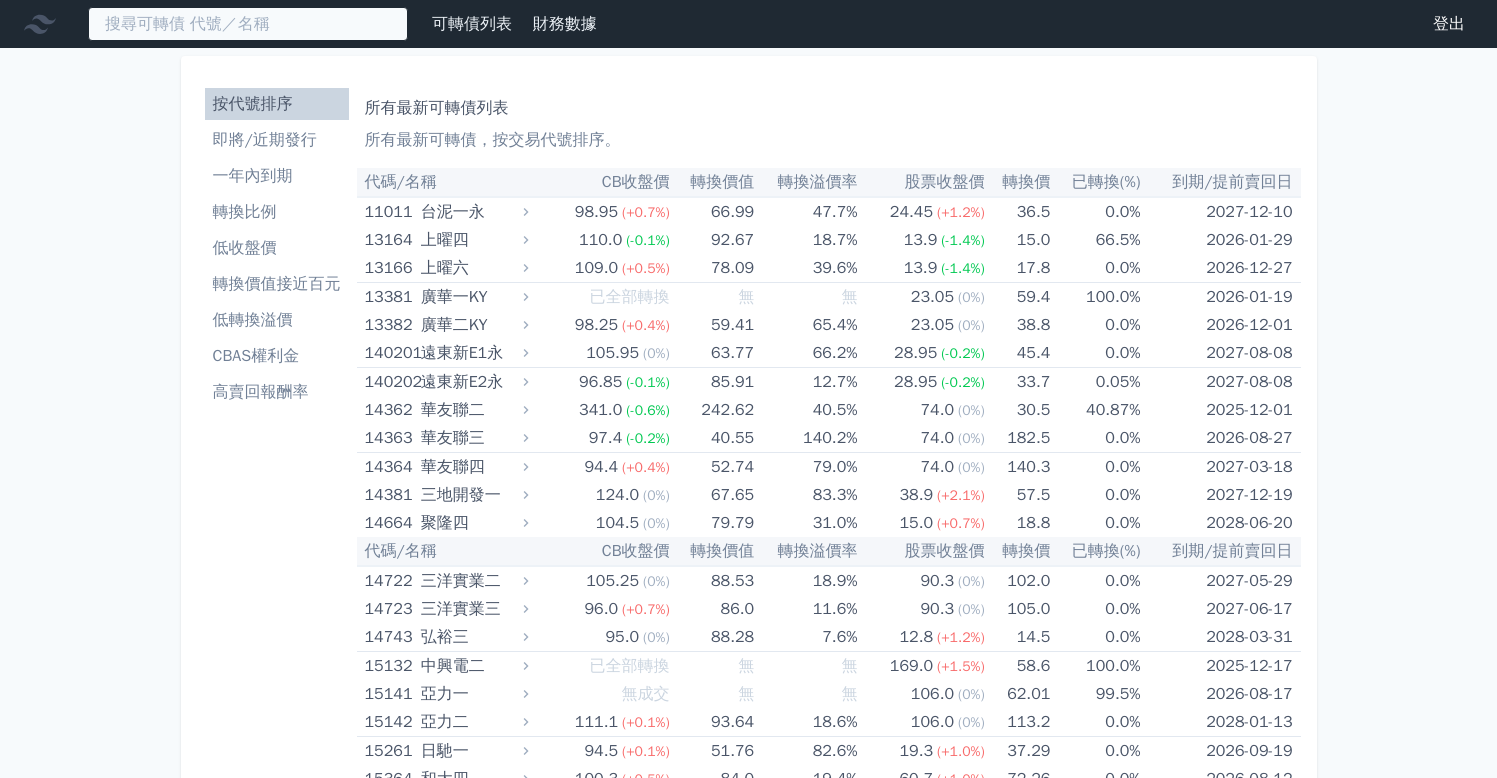 click at bounding box center [248, 24] 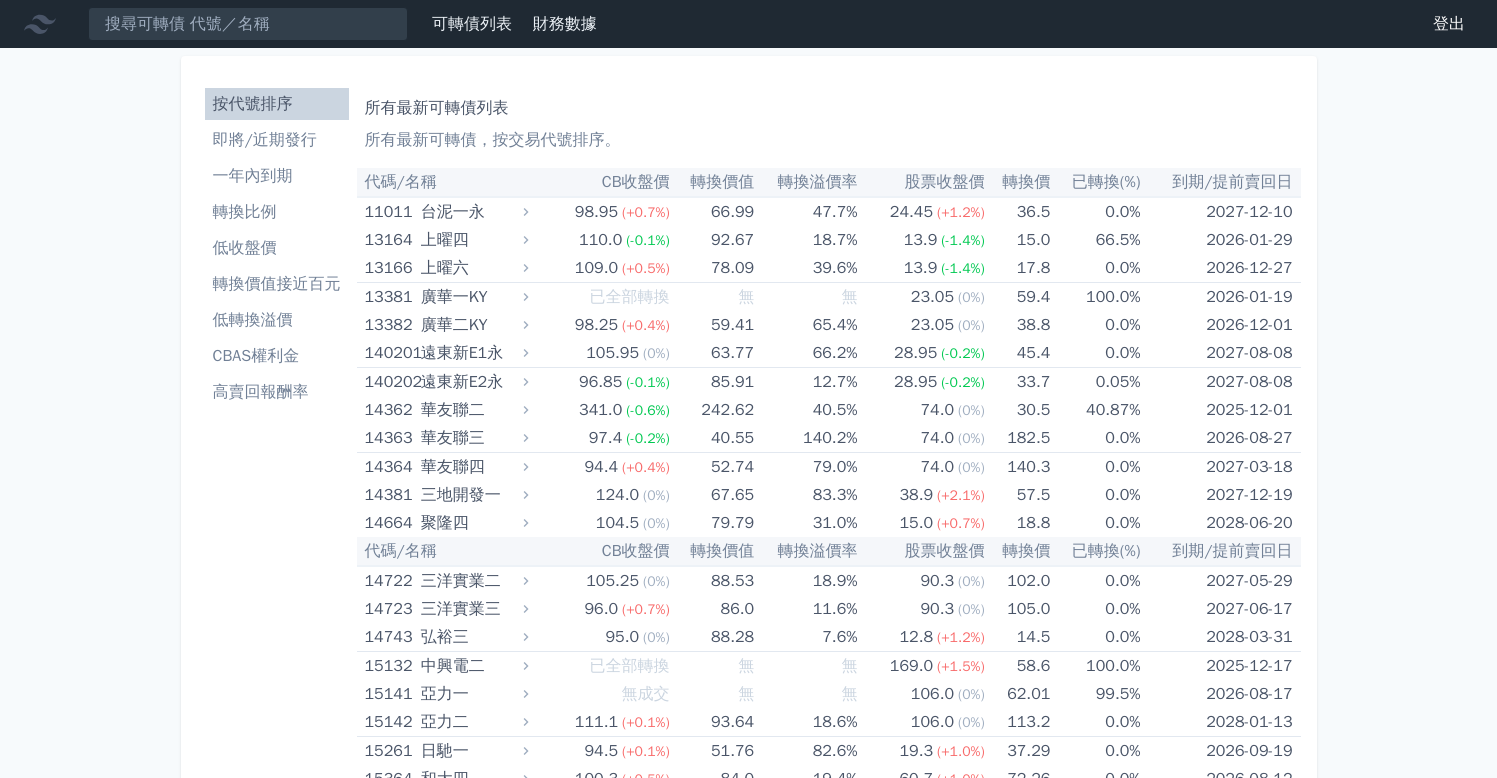 scroll, scrollTop: 0, scrollLeft: 0, axis: both 